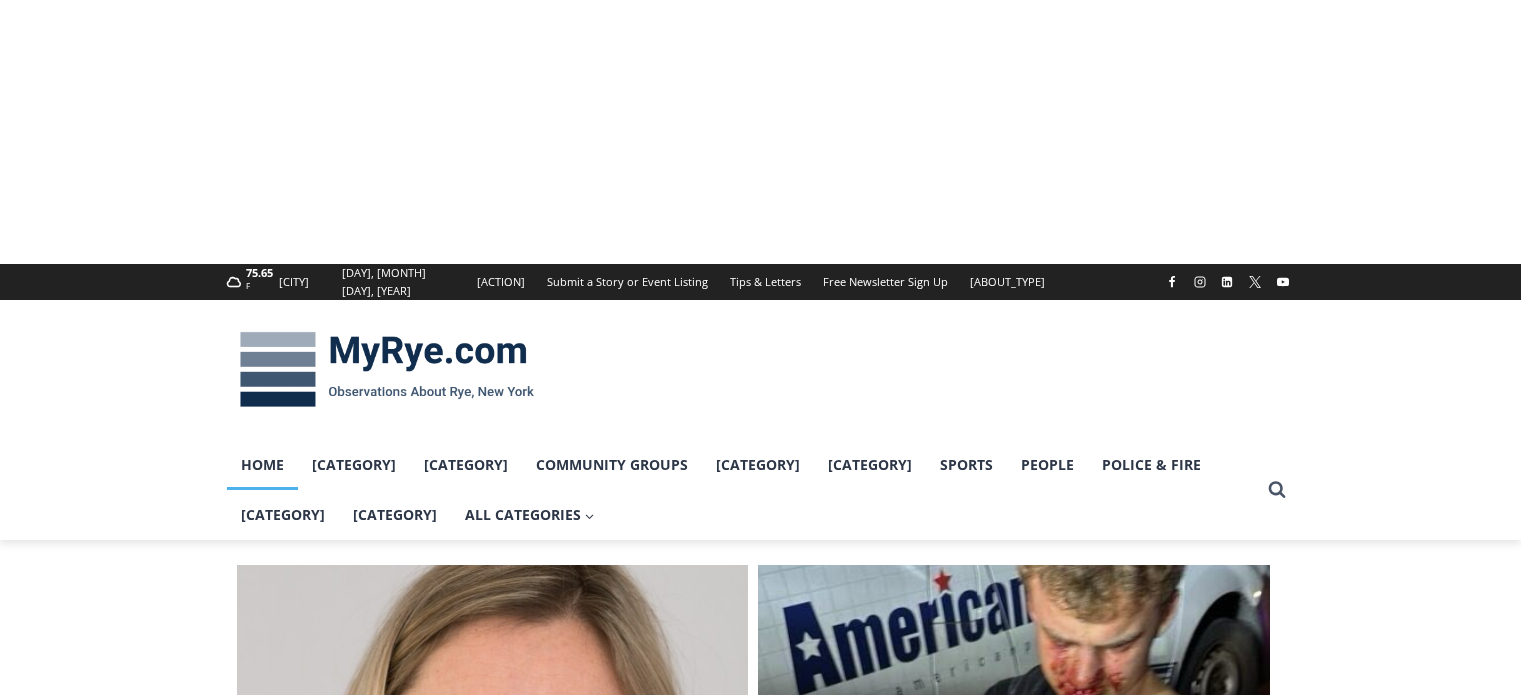 scroll, scrollTop: 464, scrollLeft: 0, axis: vertical 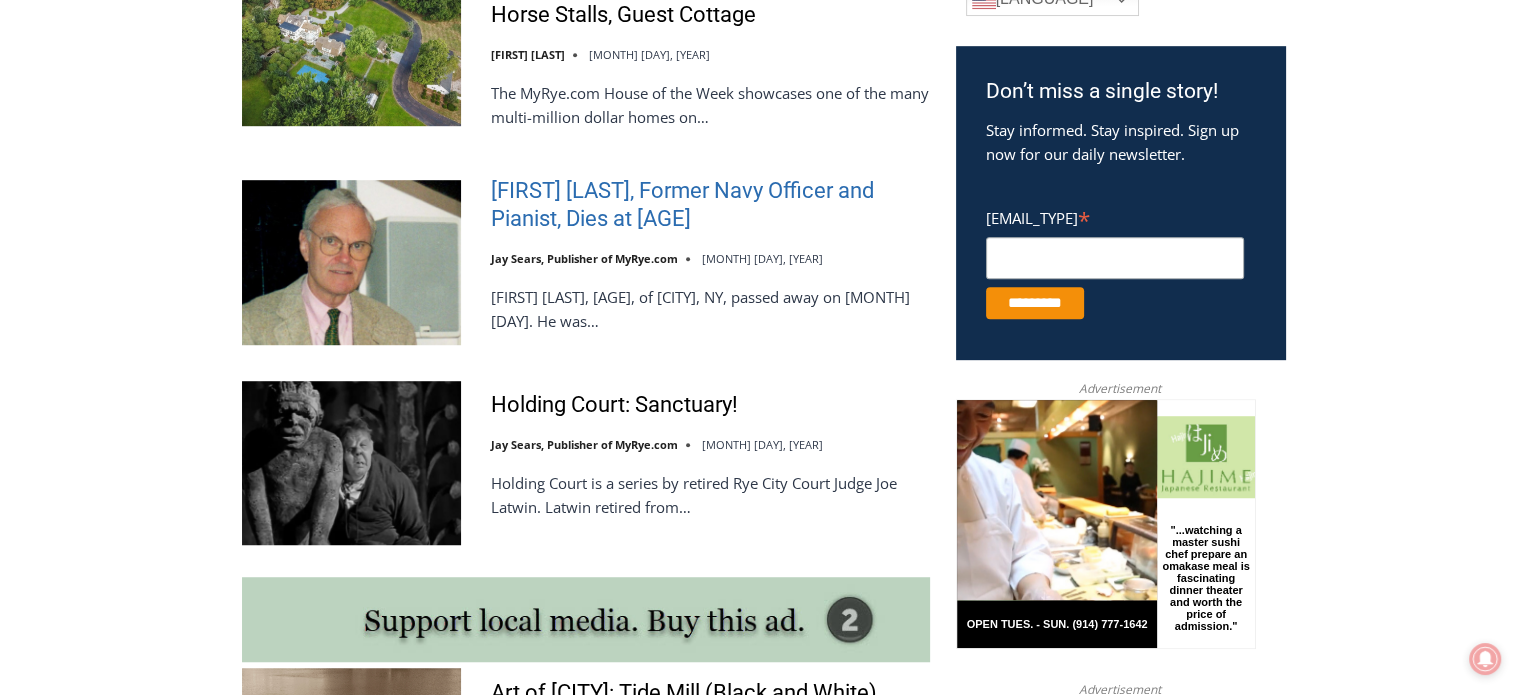 click on "Thomas W. Mullen Jr., Former Navy Officer and Pianist, Dies at 90" at bounding box center [710, 205] 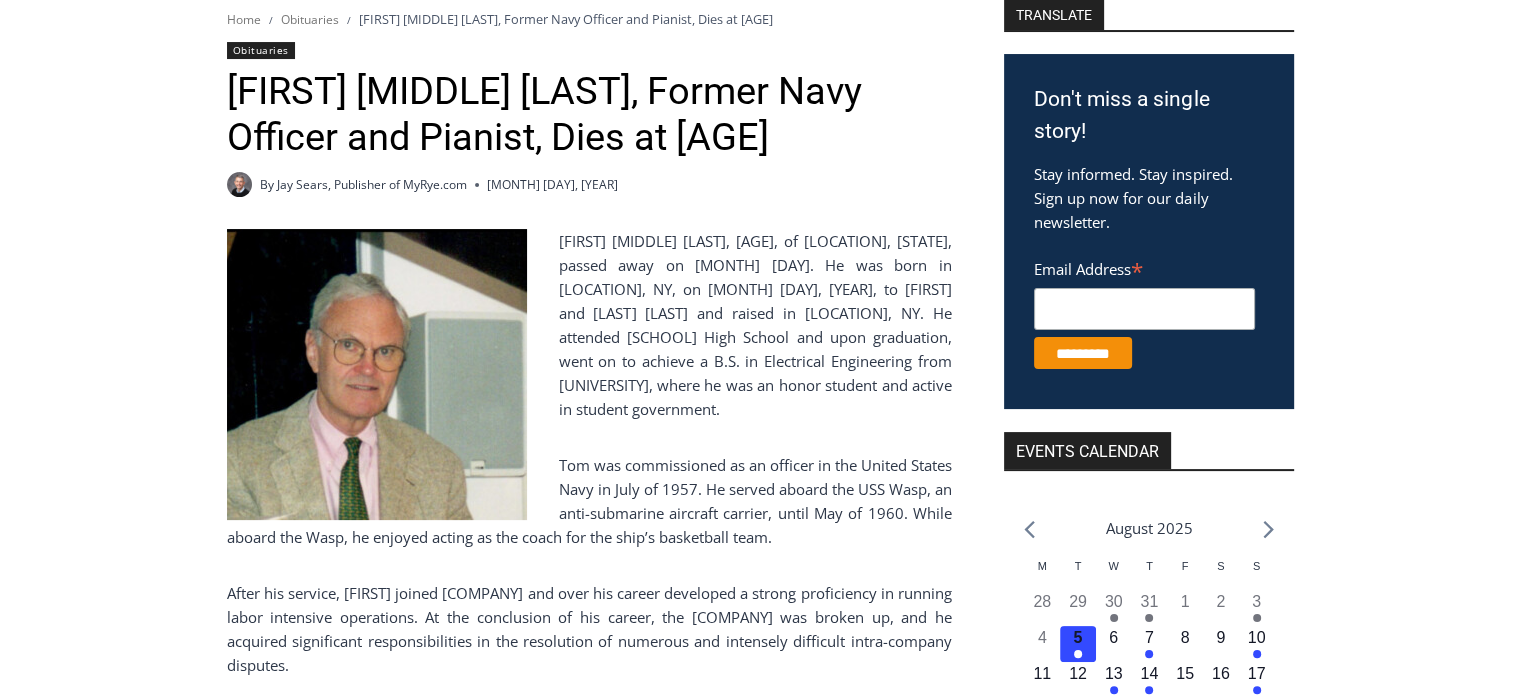 scroll, scrollTop: 0, scrollLeft: 0, axis: both 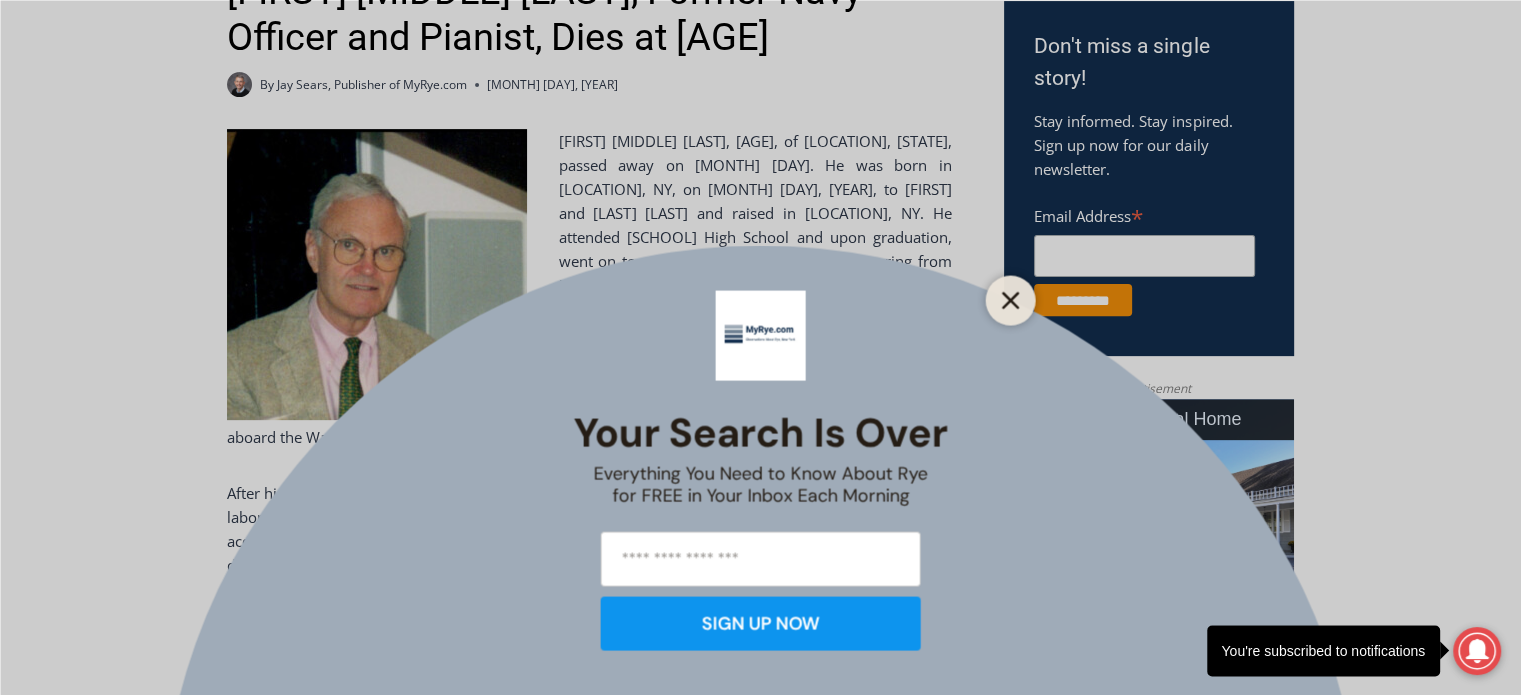 click 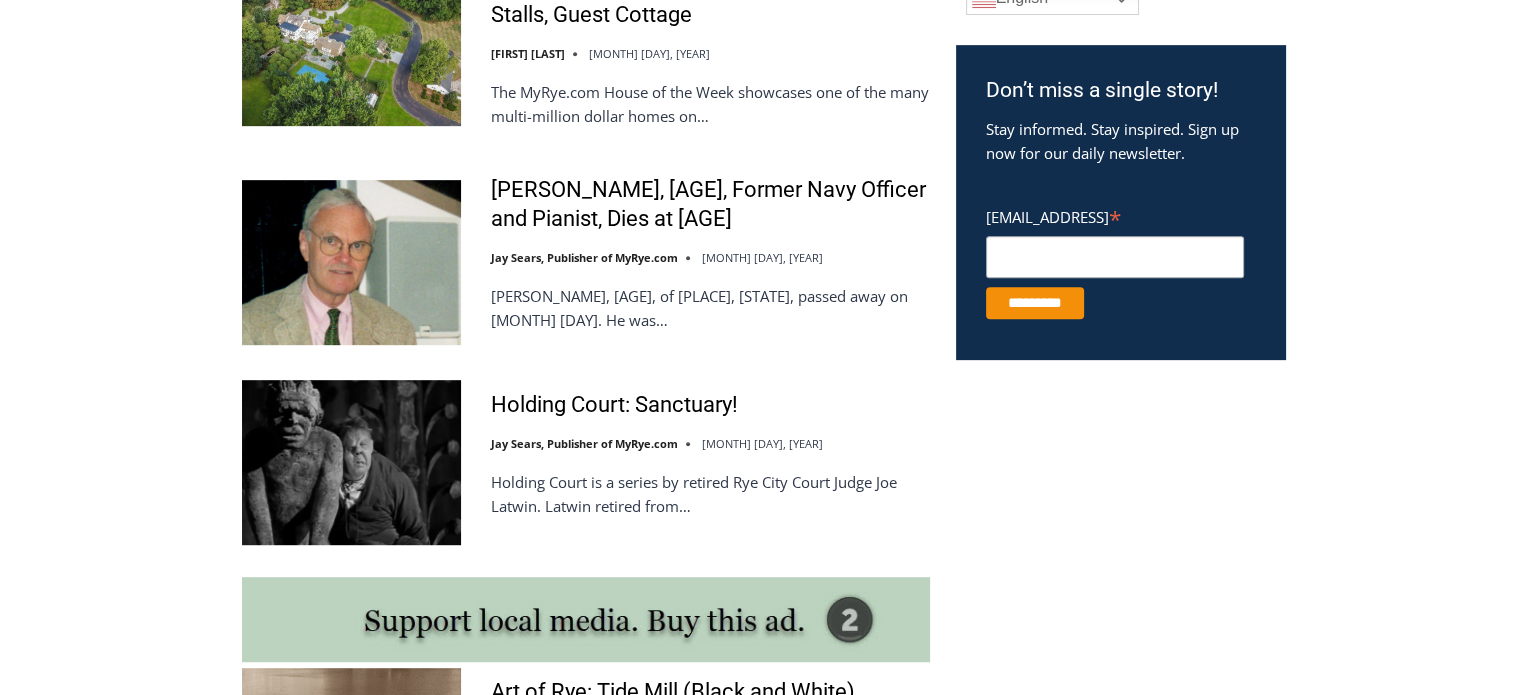 scroll, scrollTop: 1000, scrollLeft: 0, axis: vertical 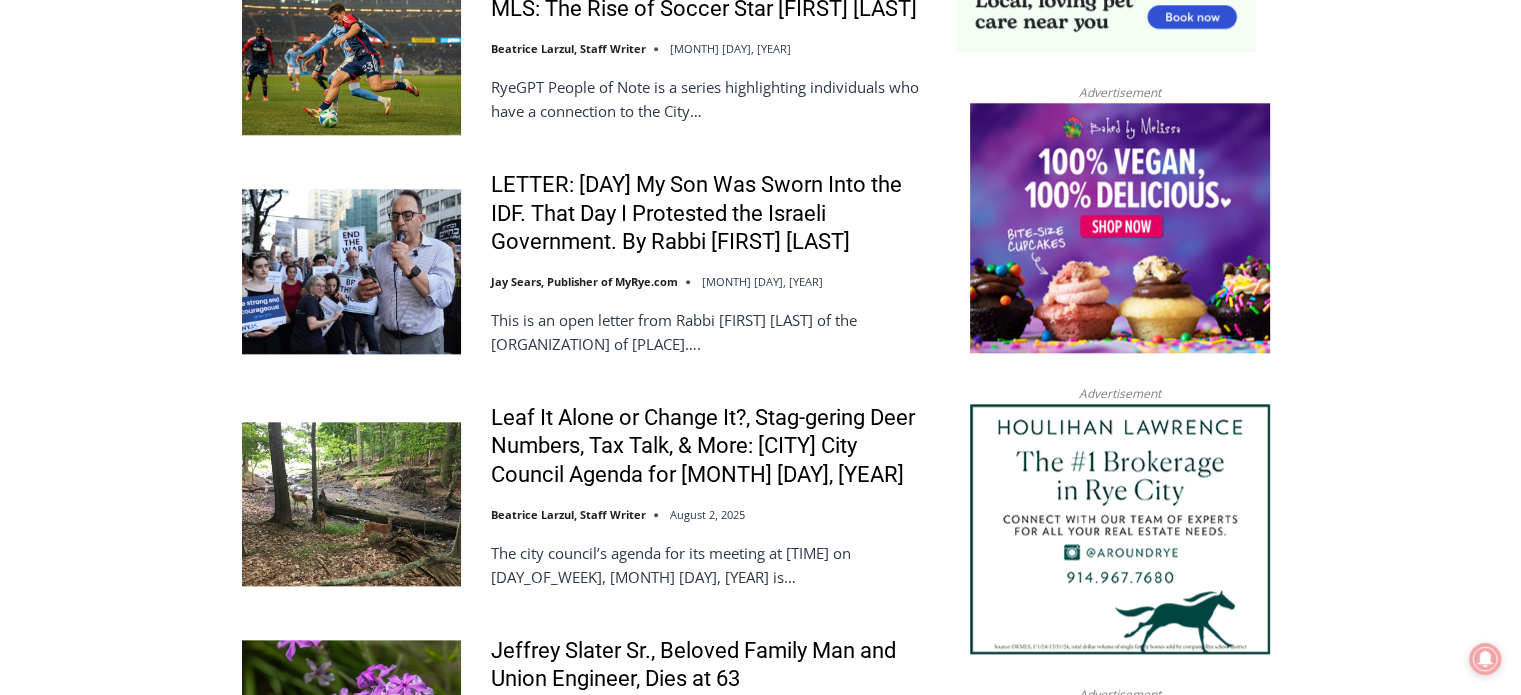 click on "LETTER: Monday My Son Was Sworn Into the IDF. That Day I Protested the Israeli Government. By Rabbi Daniel Gropper
Jay Sears, Publisher of MyRye.com
August 3, 2025
This is an open letter from Rabbi Daniel Gropper of the Community Synagogue of Rye…." at bounding box center [710, 271] 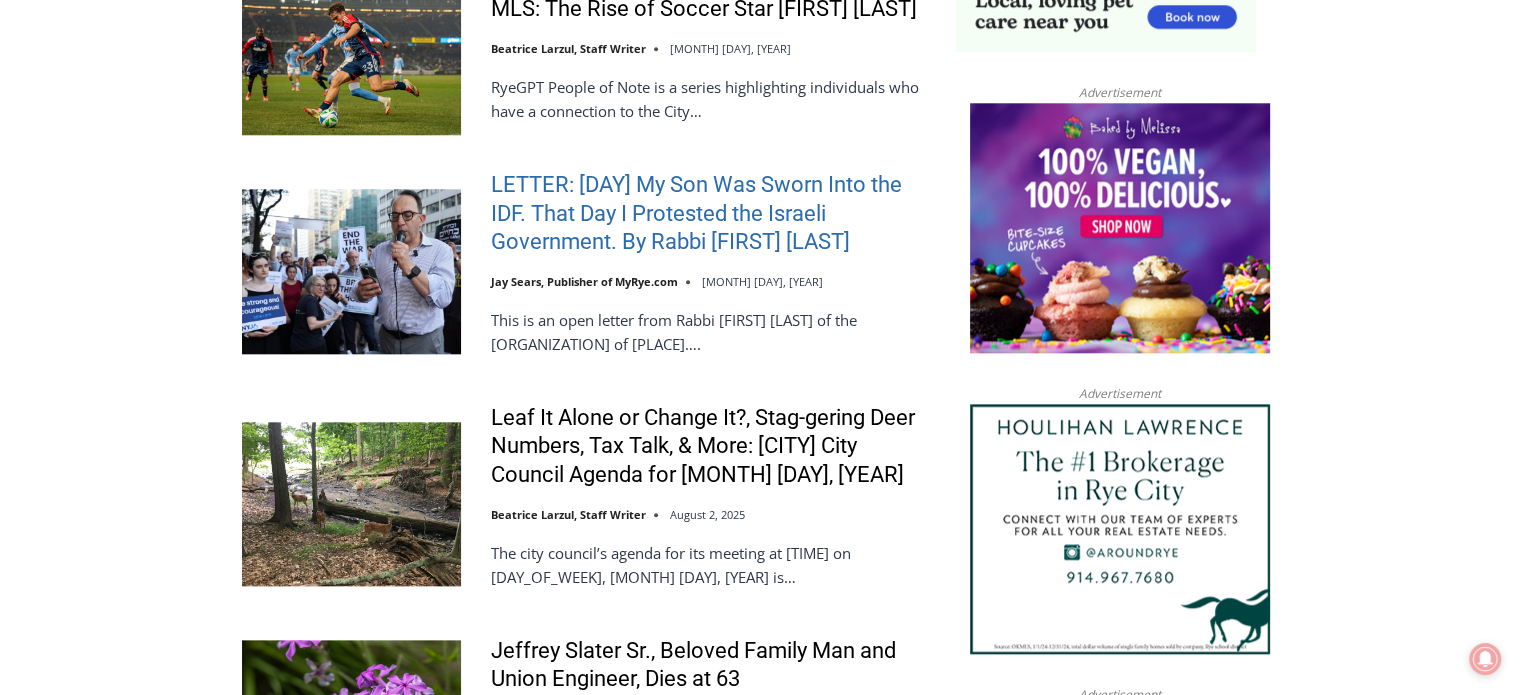 click on "LETTER: Monday My Son Was Sworn Into the IDF. That Day I Protested the Israeli Government. By Rabbi Daniel Gropper" at bounding box center [710, 214] 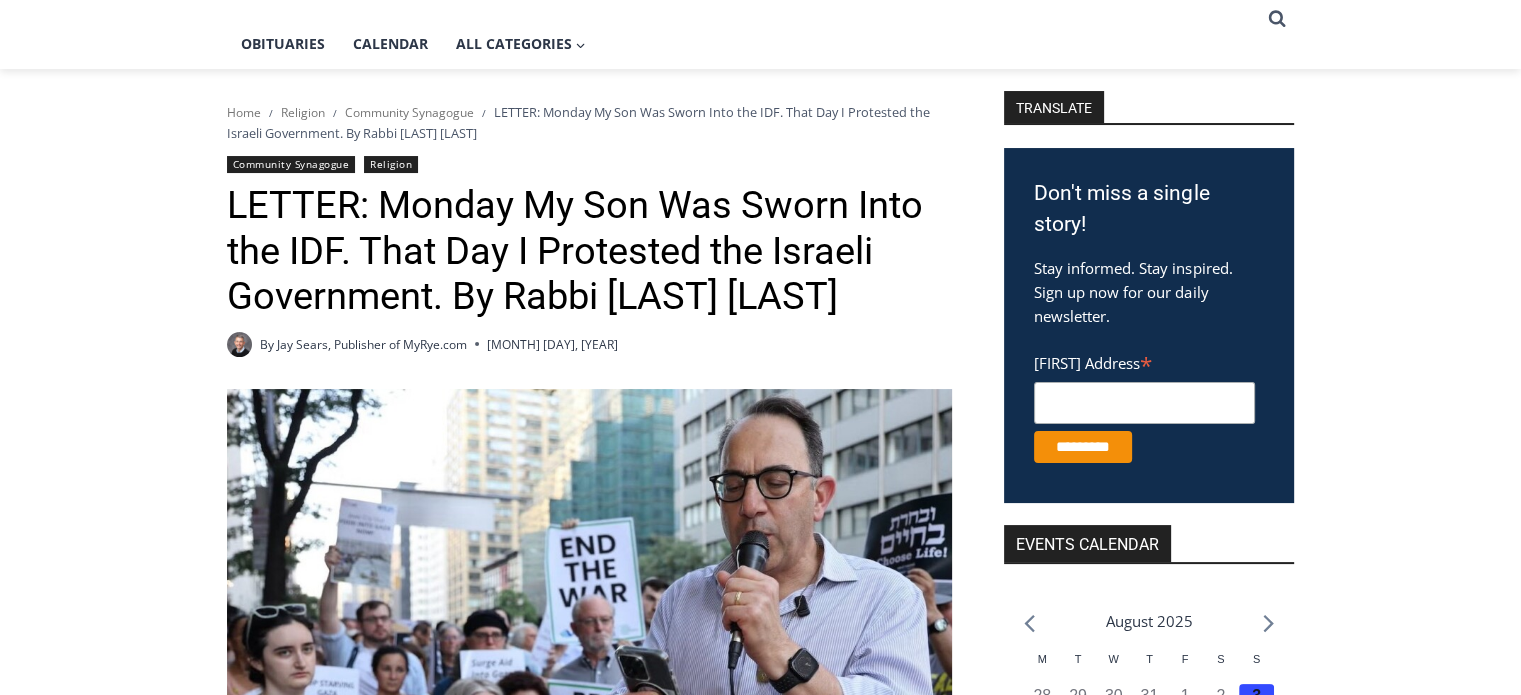 scroll, scrollTop: 290, scrollLeft: 0, axis: vertical 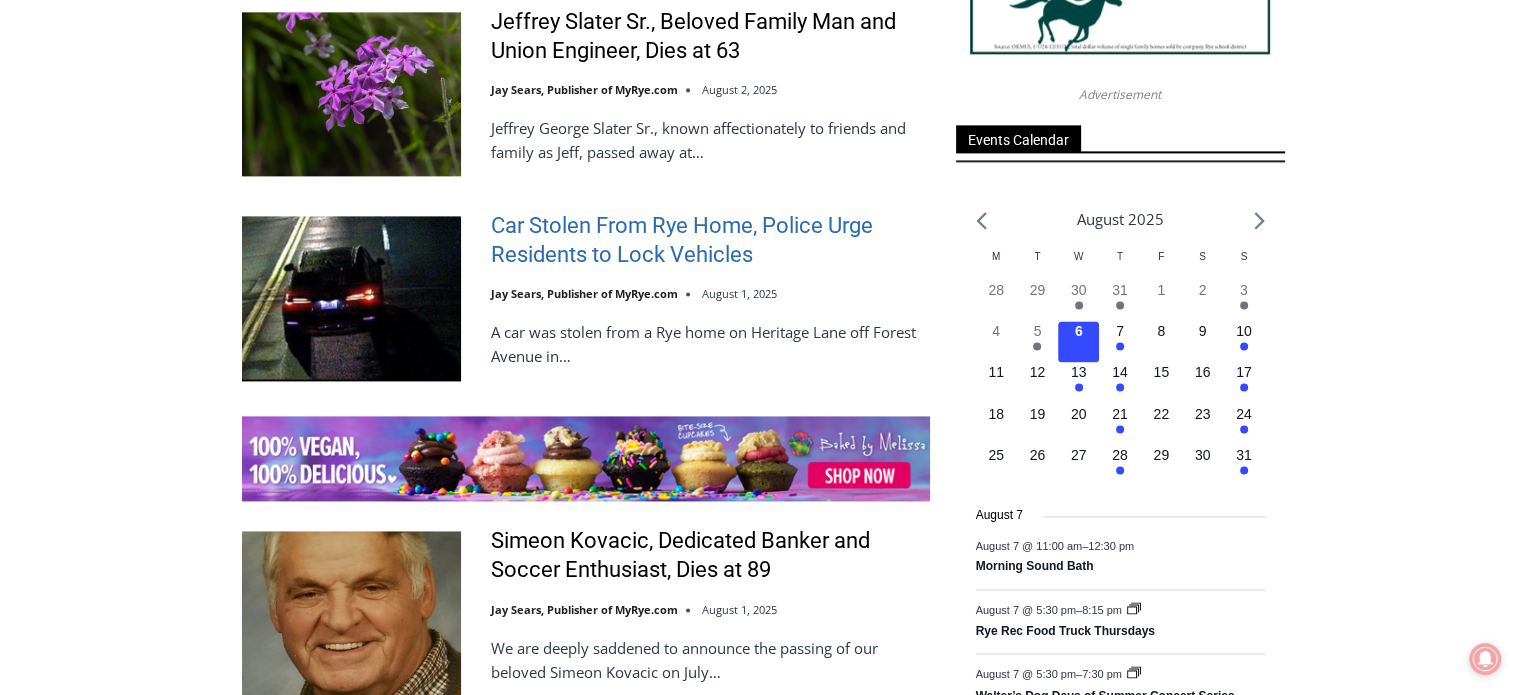 click on "Car Stolen From Rye Home, Police Urge Residents to Lock Vehicles" at bounding box center (710, 240) 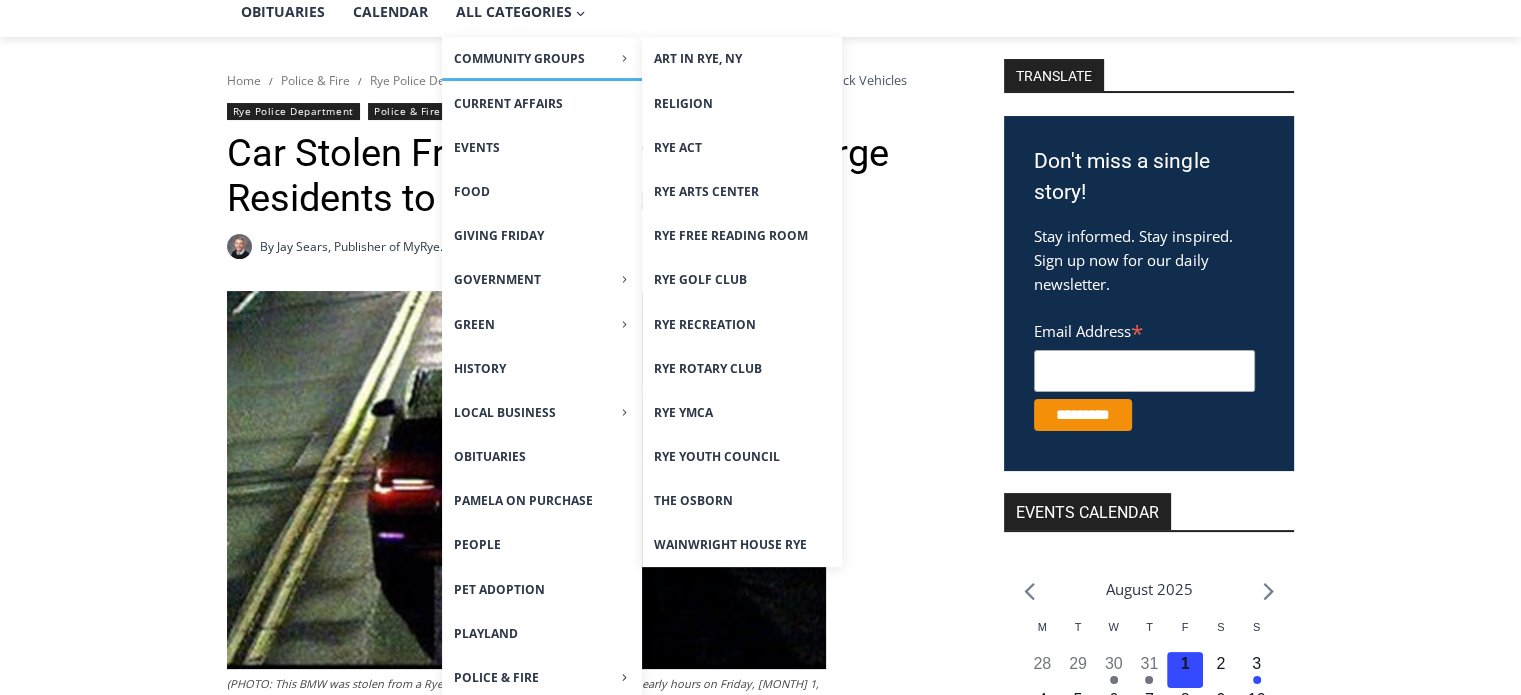 scroll, scrollTop: 0, scrollLeft: 0, axis: both 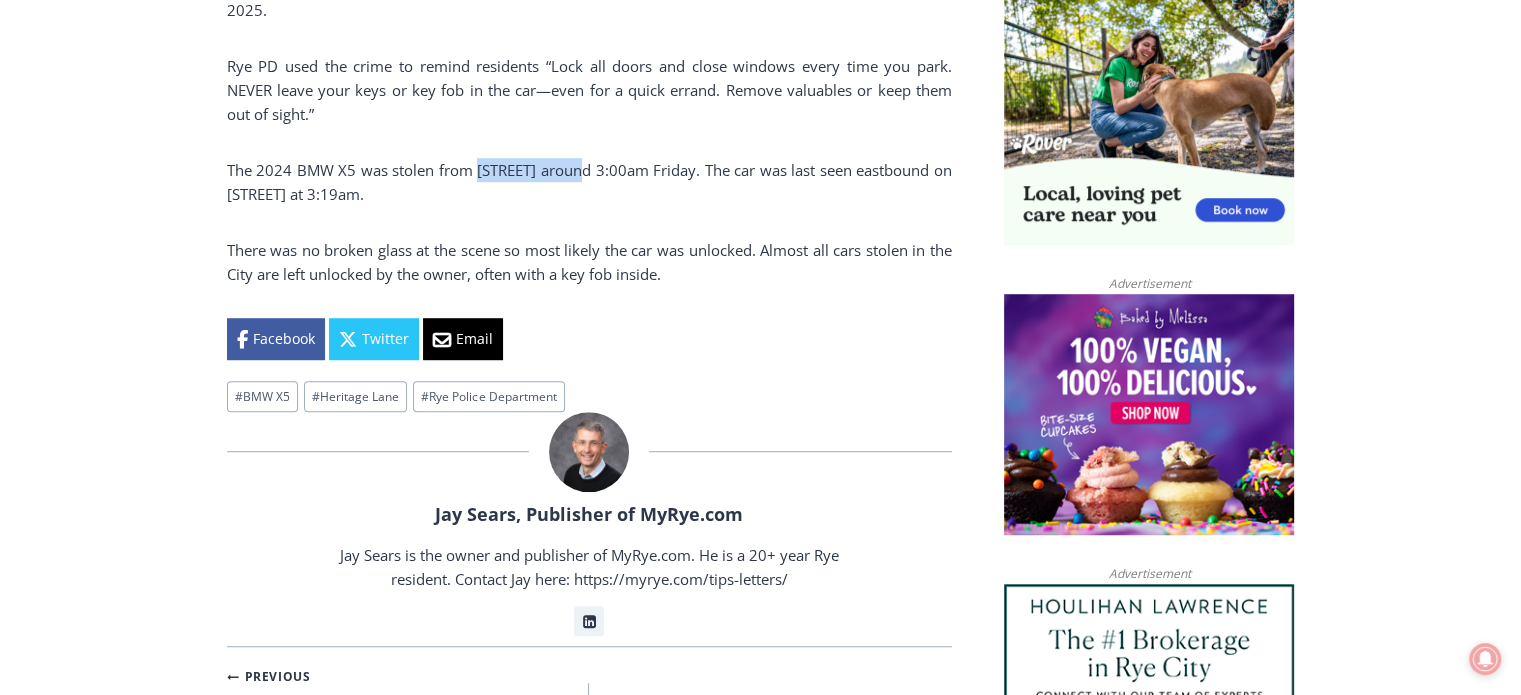 drag, startPoint x: 611, startPoint y: 174, endPoint x: 500, endPoint y: 170, distance: 111.07205 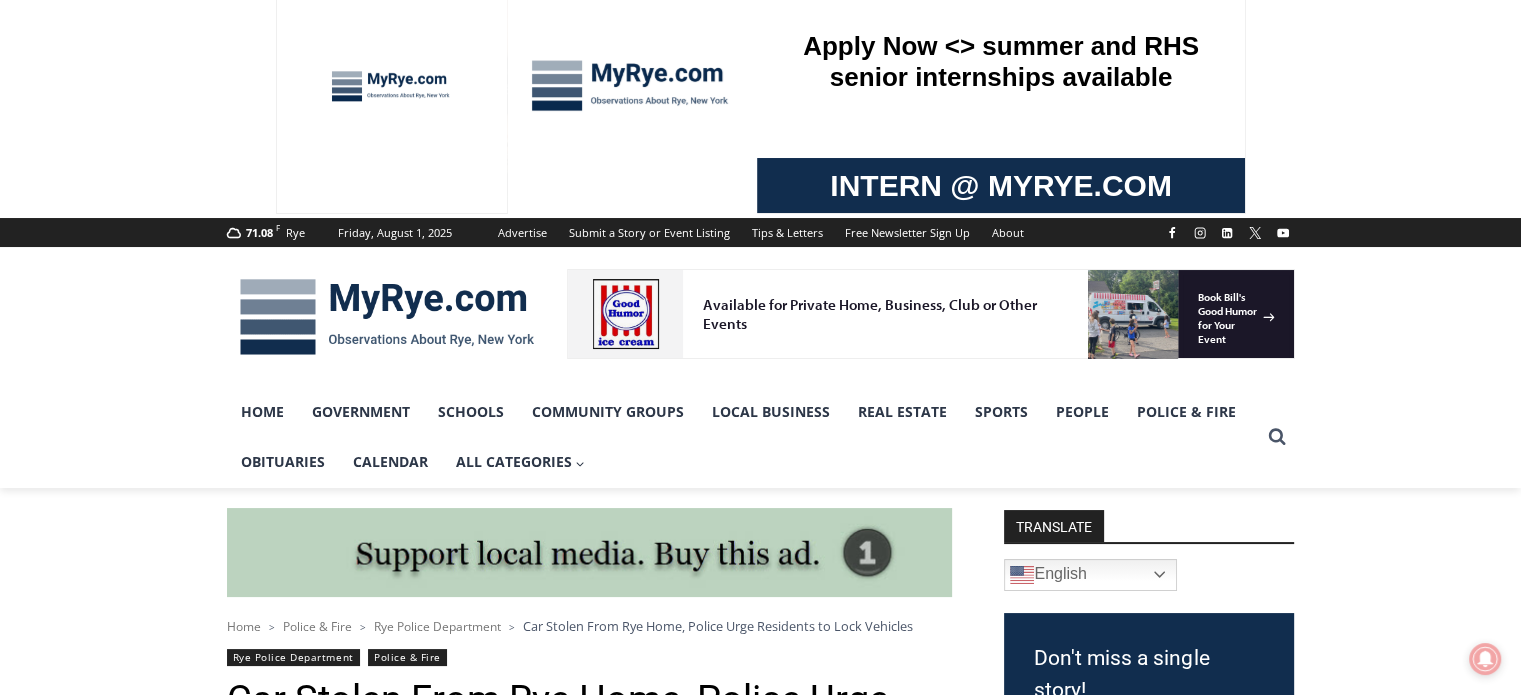 scroll, scrollTop: 0, scrollLeft: 0, axis: both 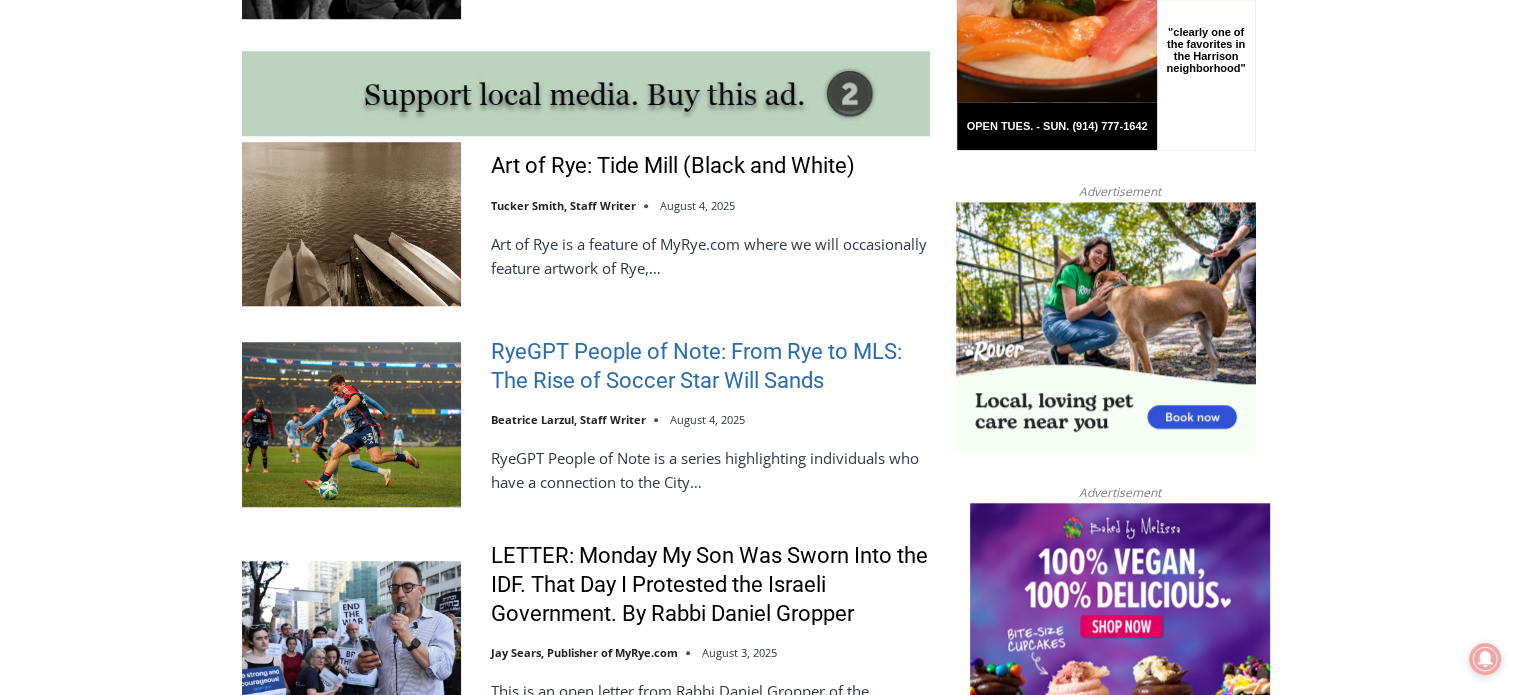 click on "RyeGPT People of Note: From Rye to MLS: The Rise of Soccer Star Will Sands" at bounding box center (710, 366) 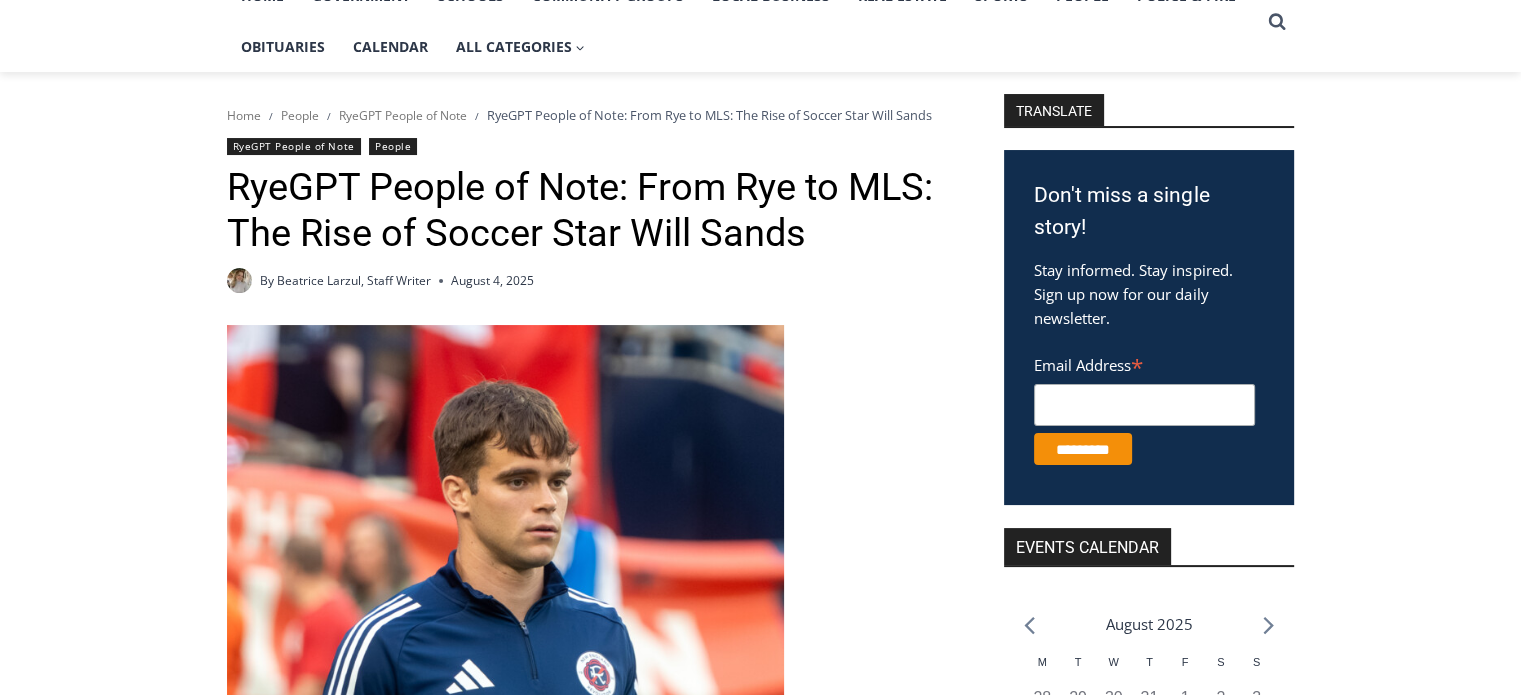 scroll, scrollTop: 0, scrollLeft: 0, axis: both 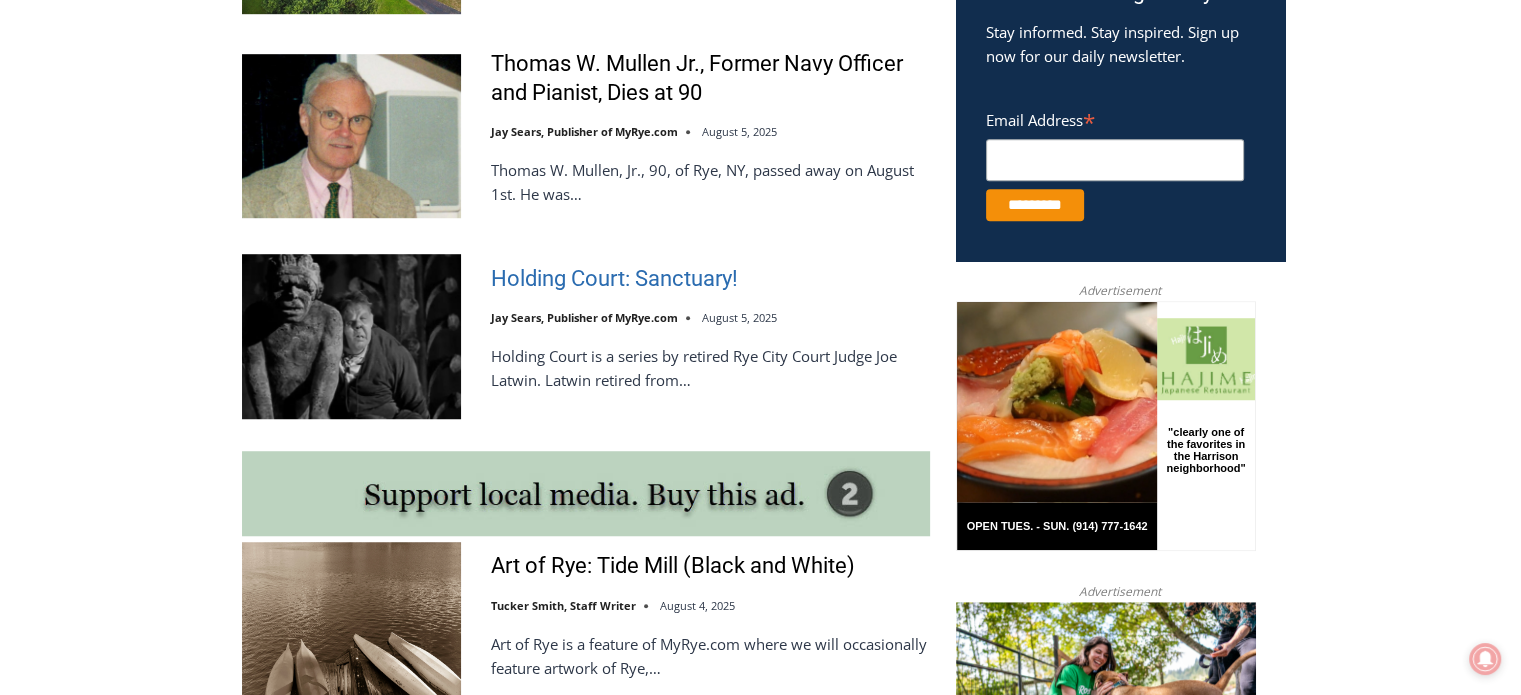 click on "Holding Court: Sanctuary!" at bounding box center (614, 279) 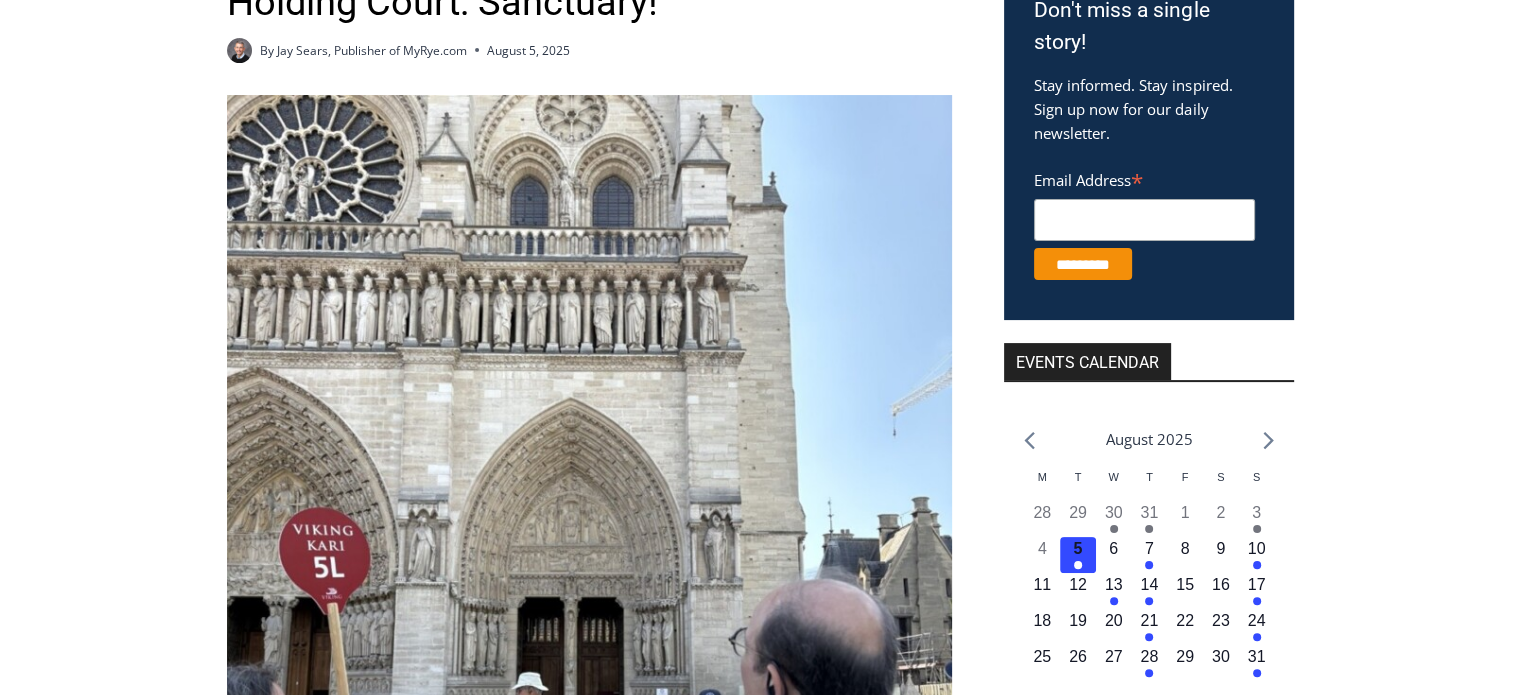 scroll, scrollTop: 0, scrollLeft: 0, axis: both 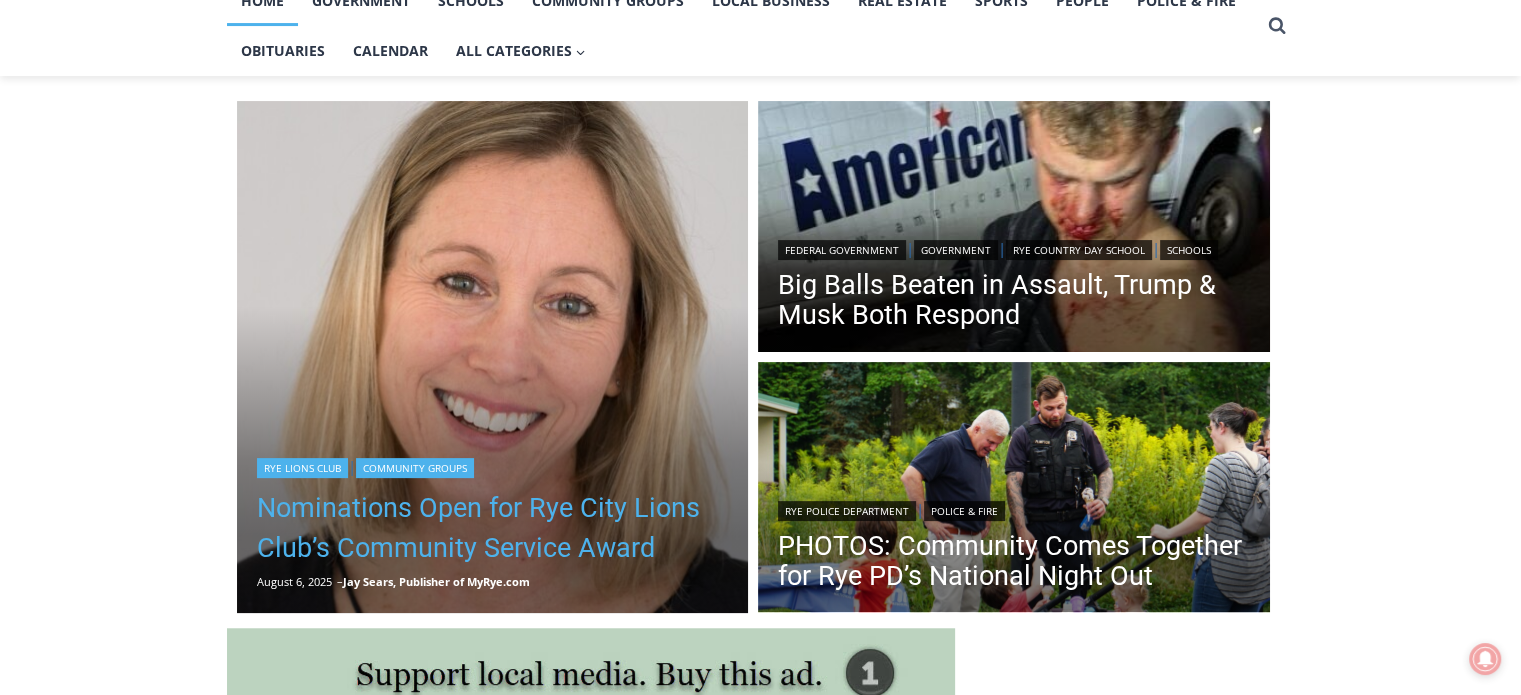 click on "Nominations Open for Rye City Lions Club’s Community Service Award" at bounding box center (493, 528) 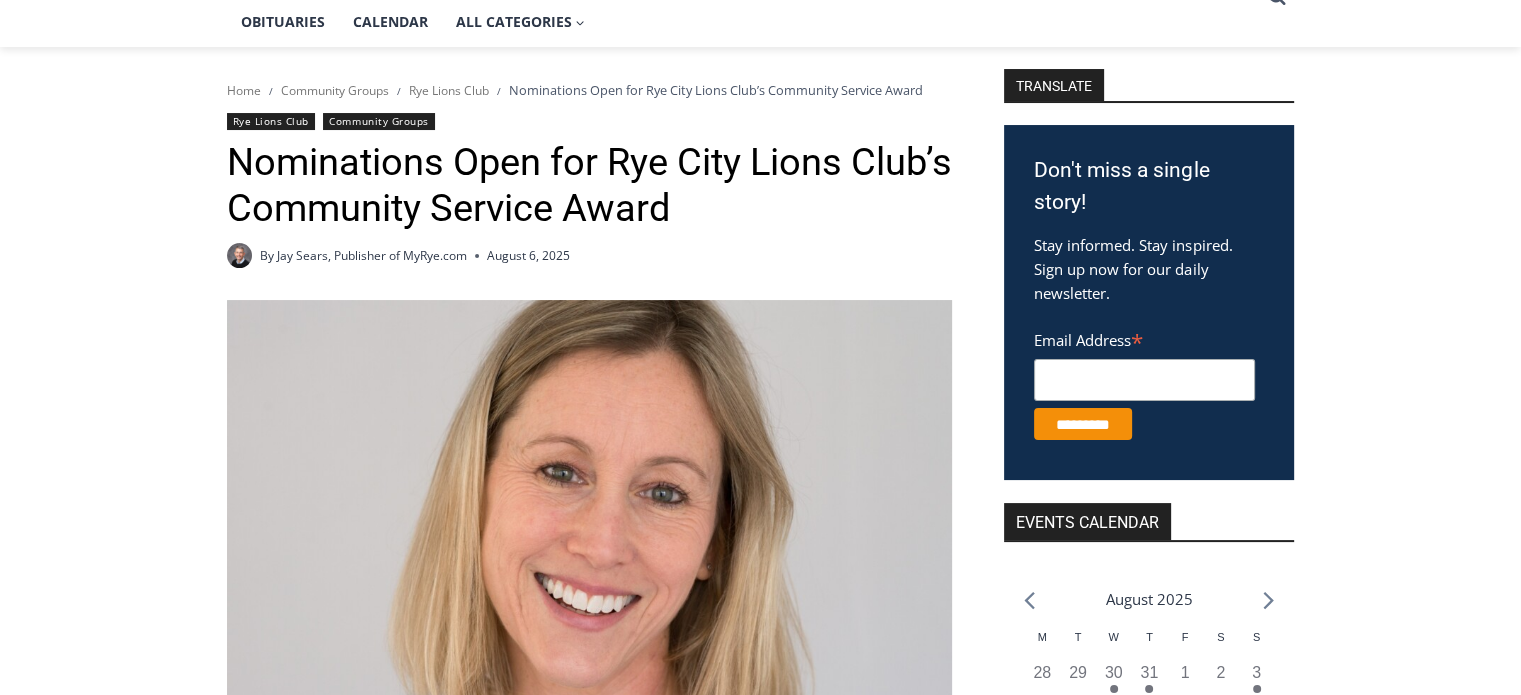 scroll, scrollTop: 0, scrollLeft: 0, axis: both 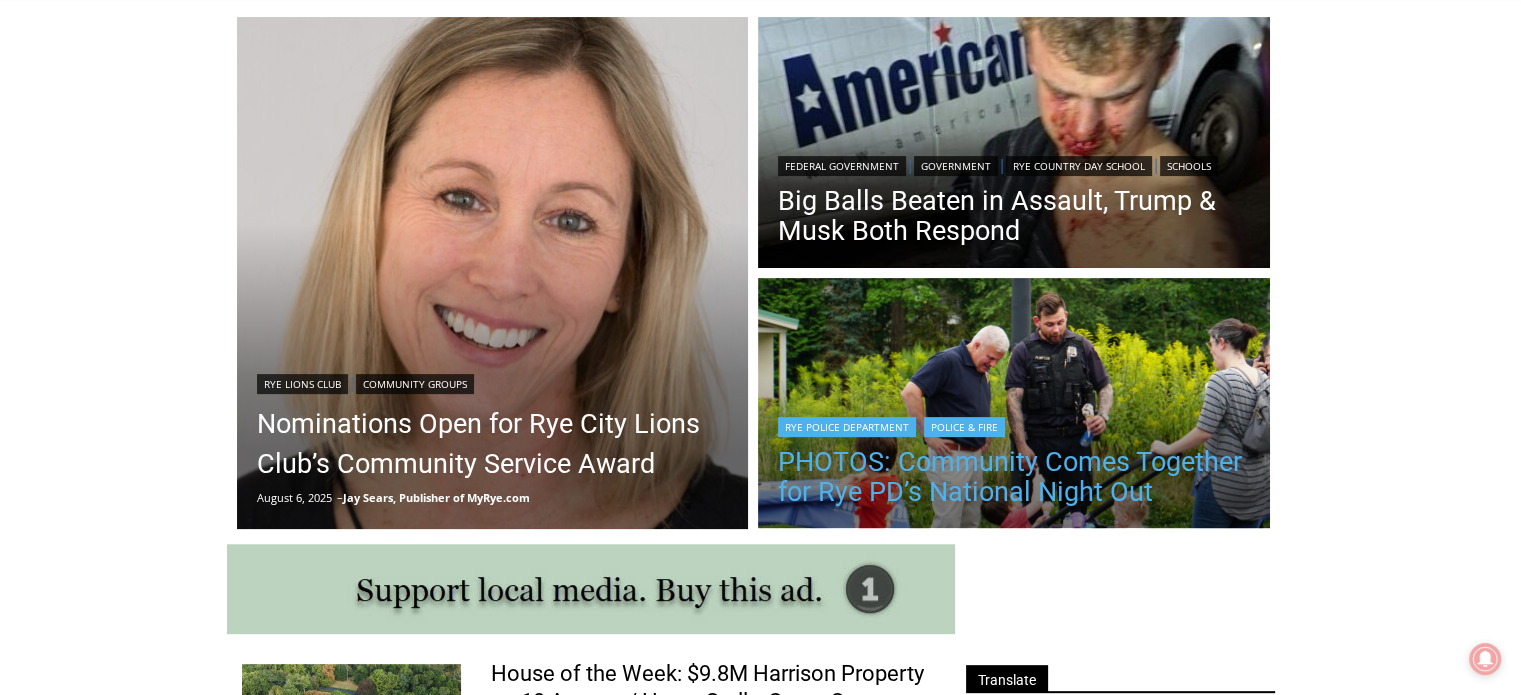 click on "PHOTOS: Community Comes Together for Rye PD’s National Night Out" at bounding box center [1014, 477] 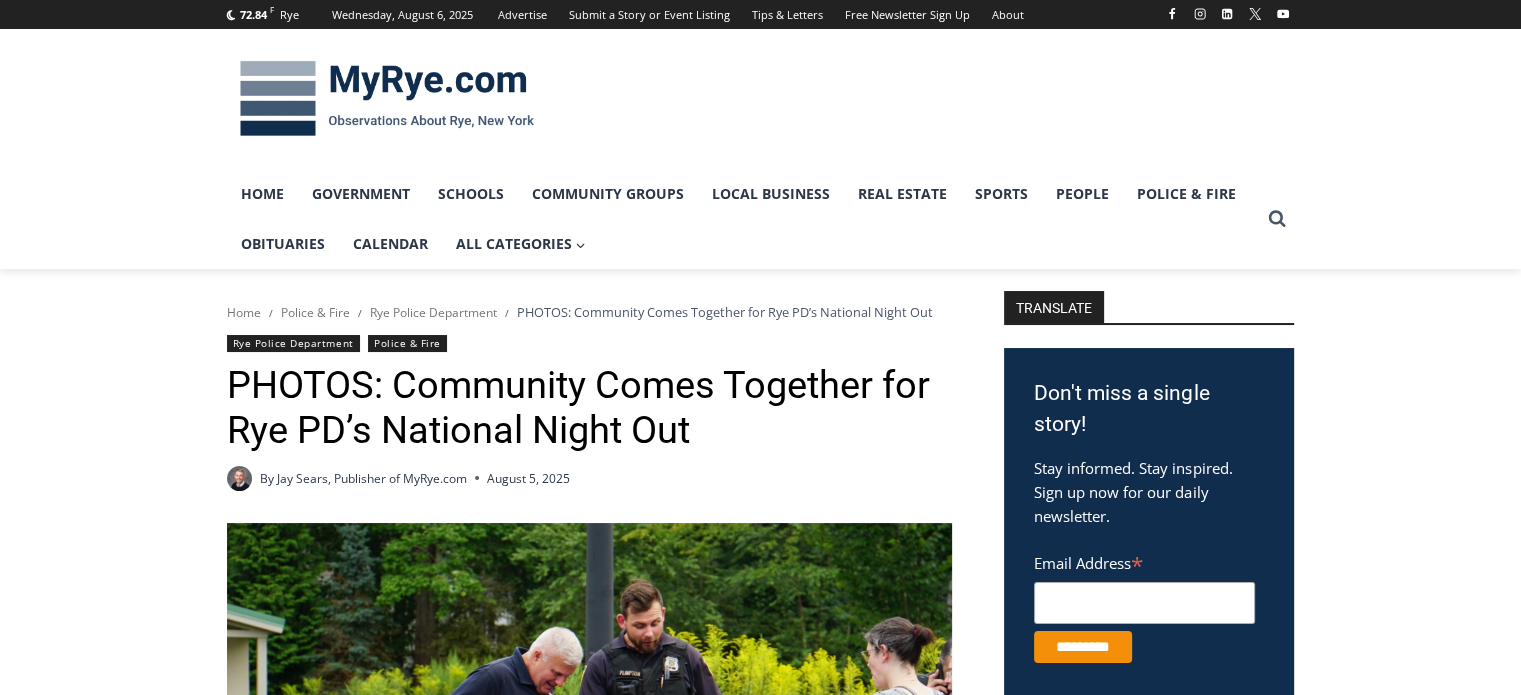 scroll, scrollTop: 254, scrollLeft: 0, axis: vertical 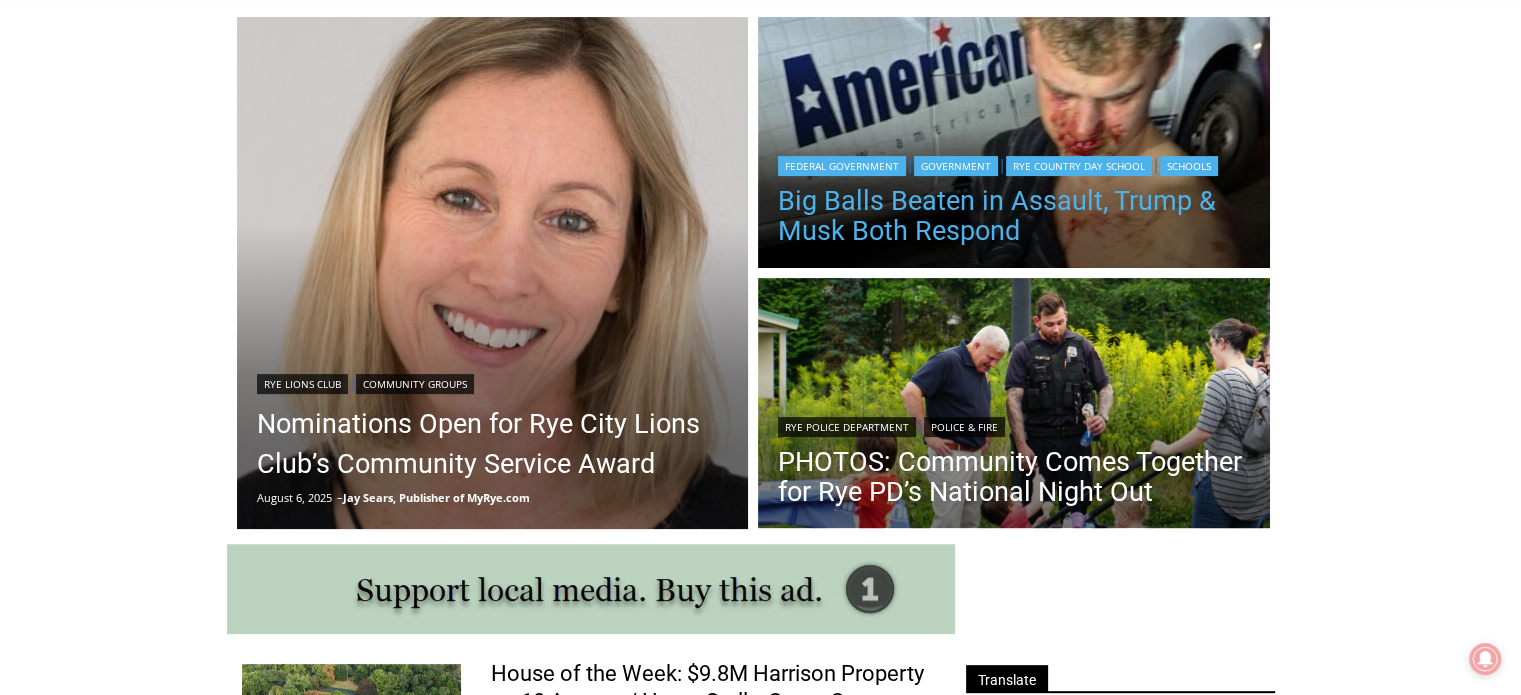 click on "Big Balls Beaten in Assault, Trump & Musk Both Respond" at bounding box center [1014, 216] 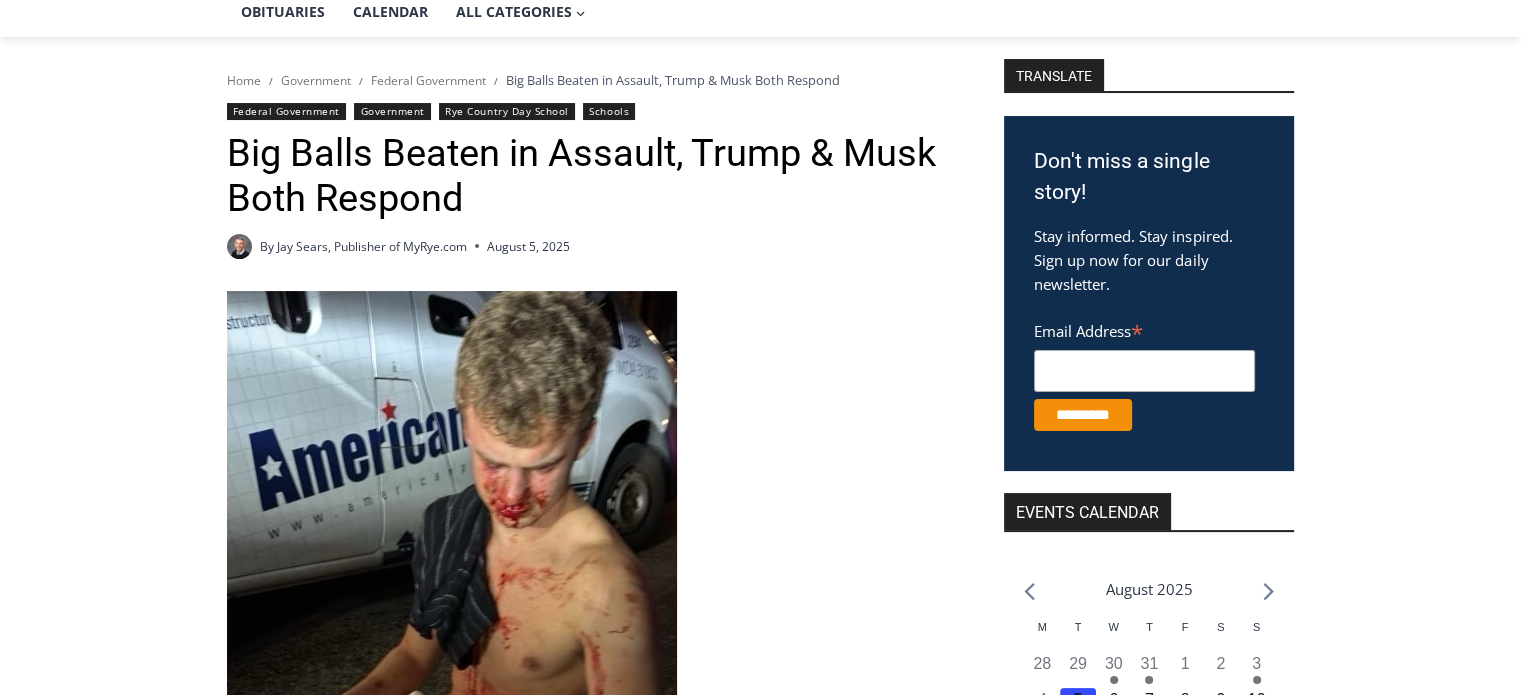 scroll, scrollTop: 0, scrollLeft: 0, axis: both 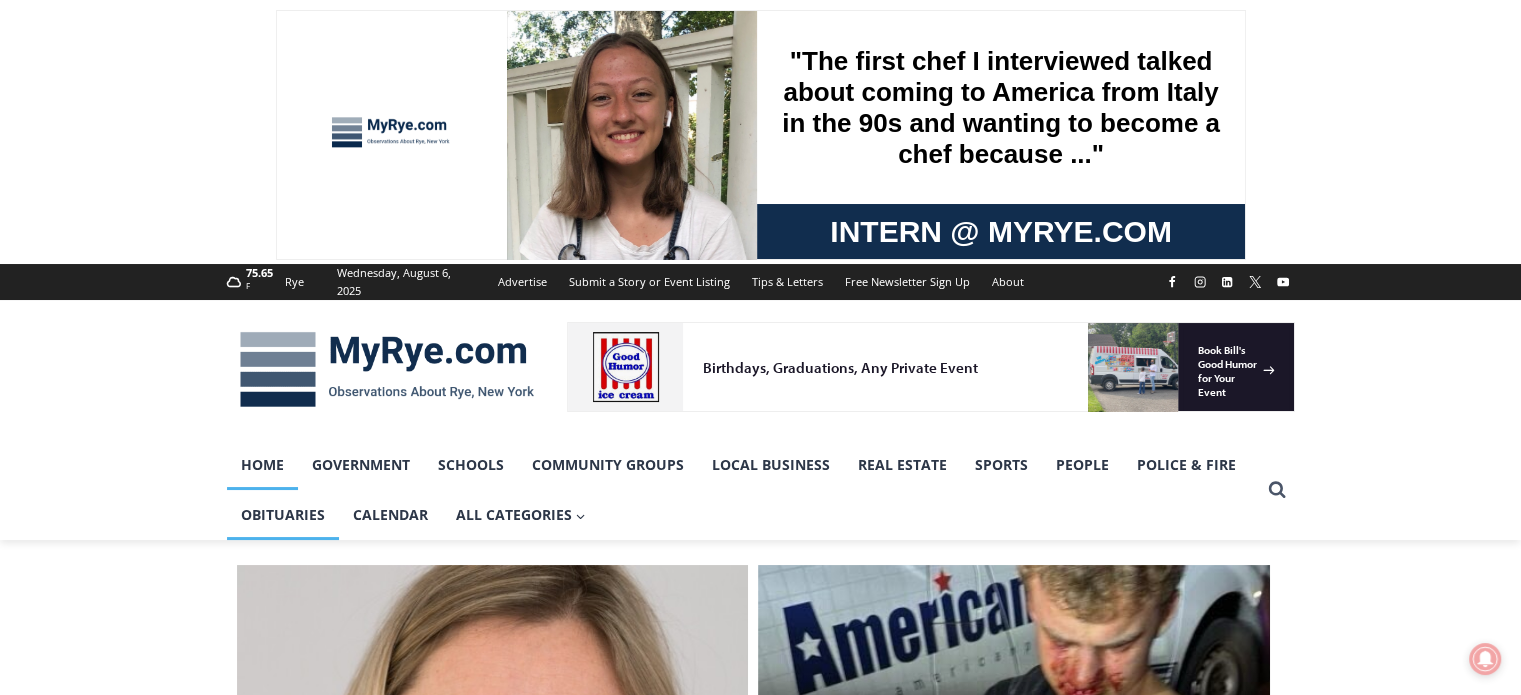 click on "Obituaries" at bounding box center [283, 515] 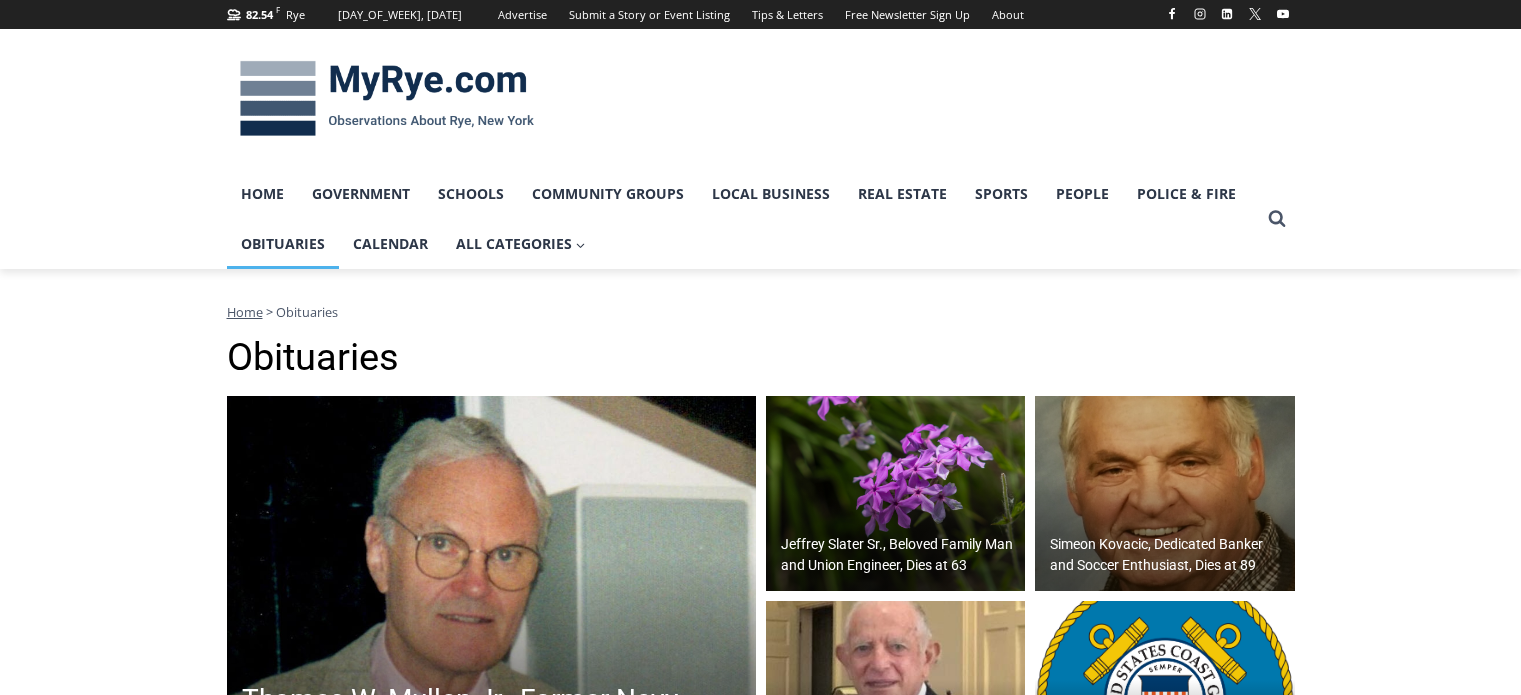 scroll, scrollTop: 177, scrollLeft: 0, axis: vertical 